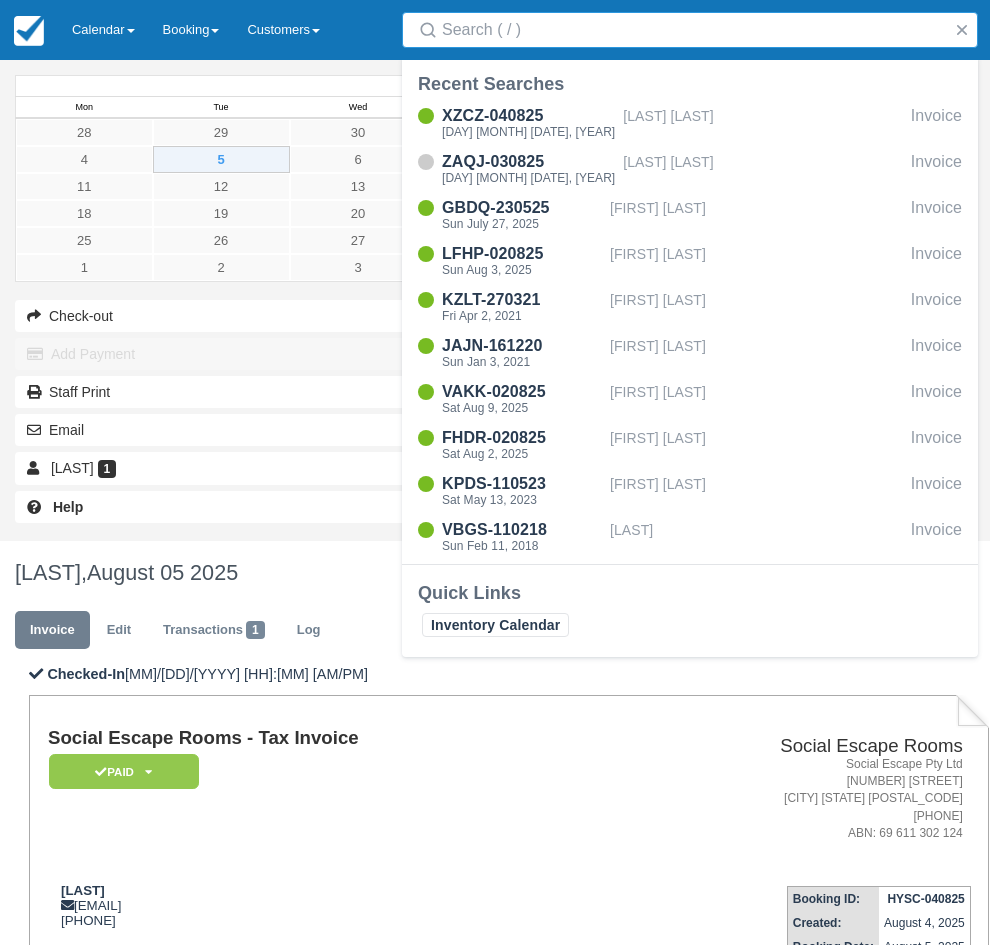 scroll, scrollTop: 0, scrollLeft: 0, axis: both 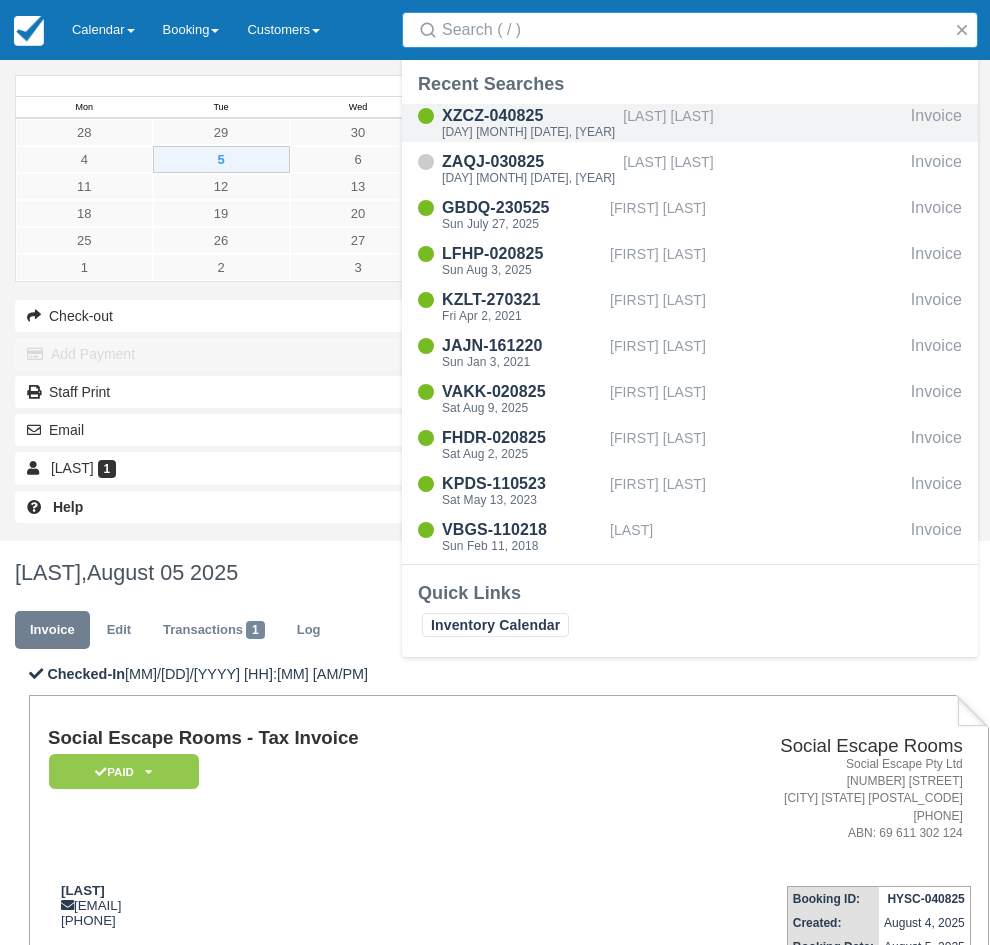 click on "Lovena Law" at bounding box center [762, 123] 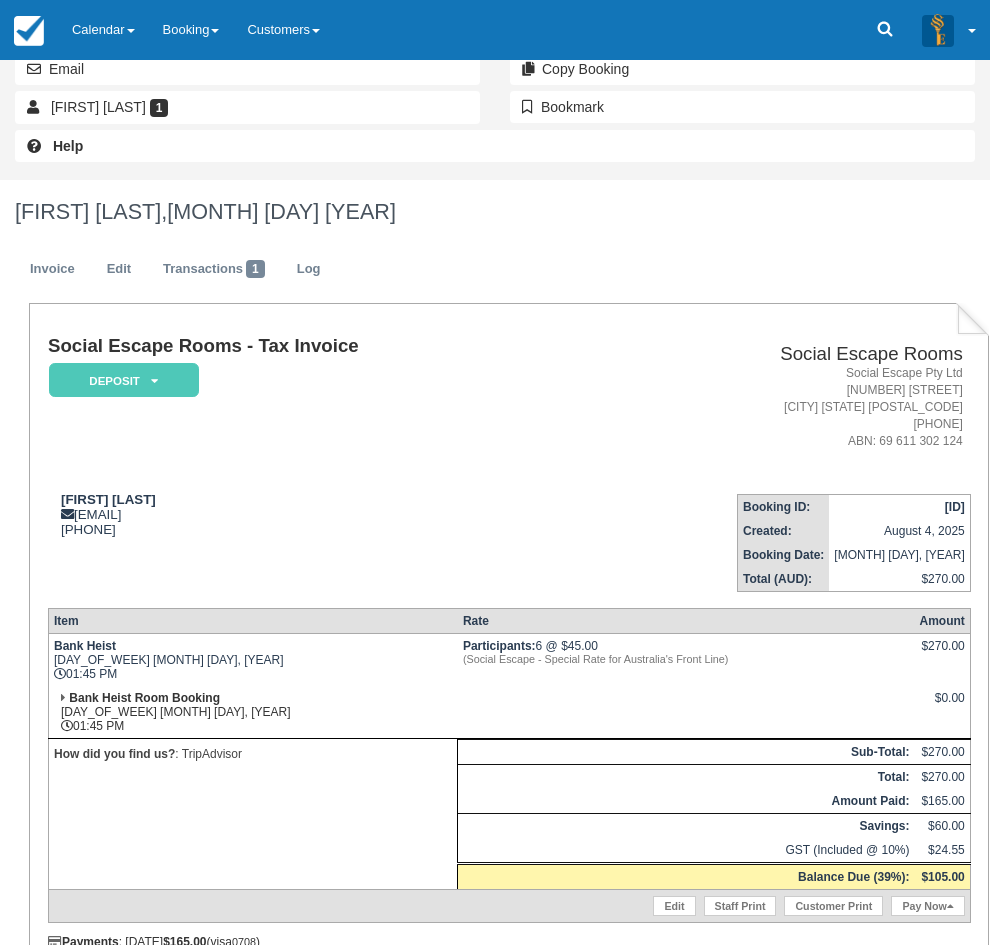 scroll, scrollTop: 477, scrollLeft: 0, axis: vertical 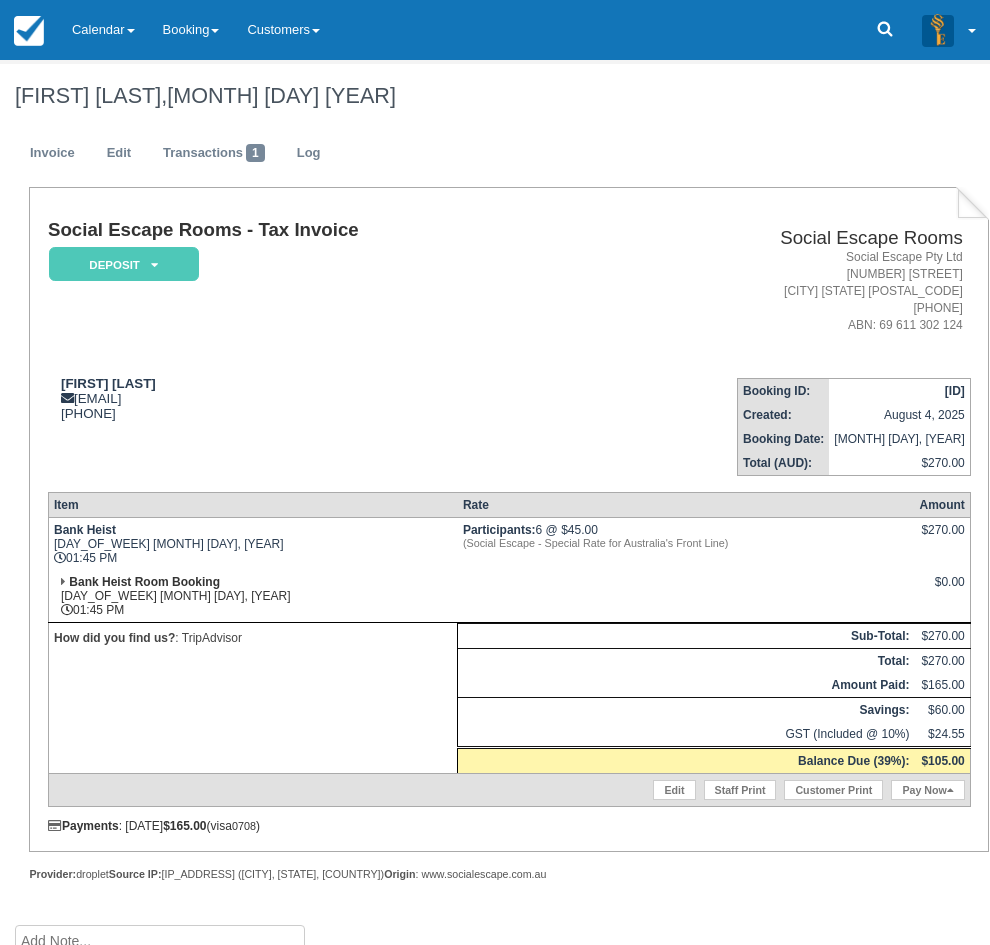 click at bounding box center (160, 981) 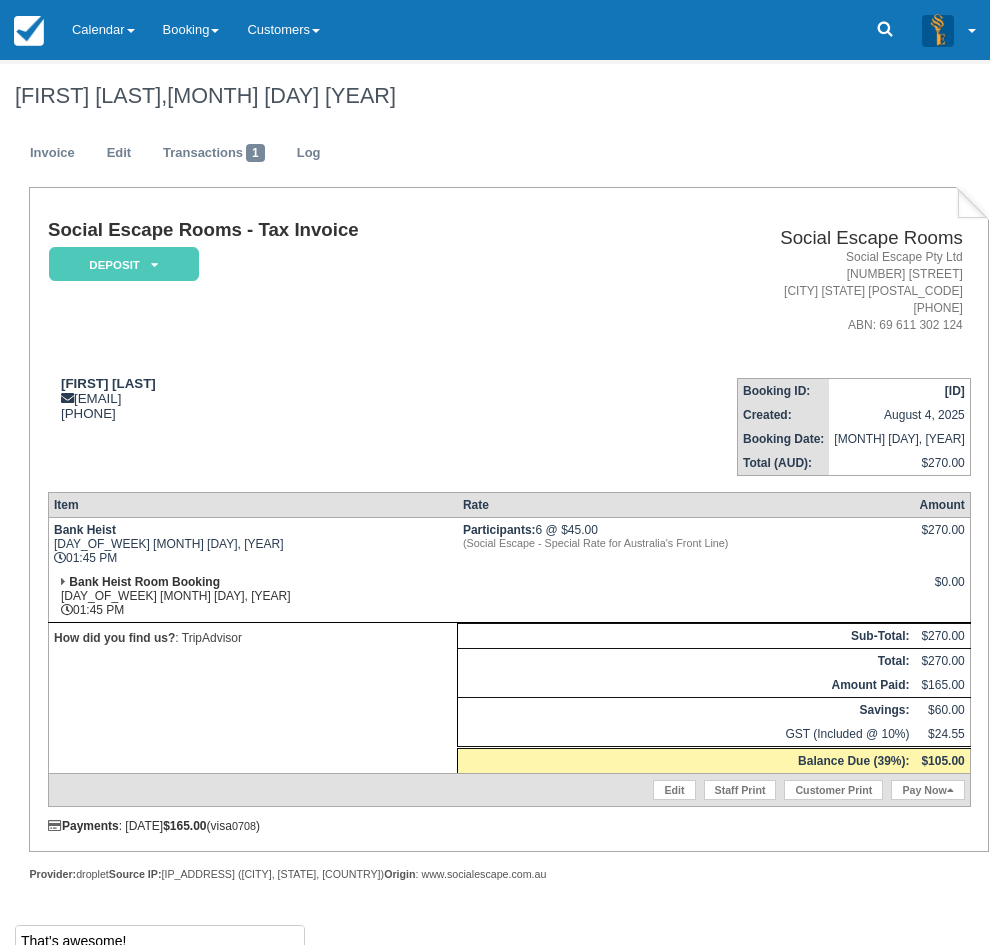 scroll, scrollTop: 94, scrollLeft: 0, axis: vertical 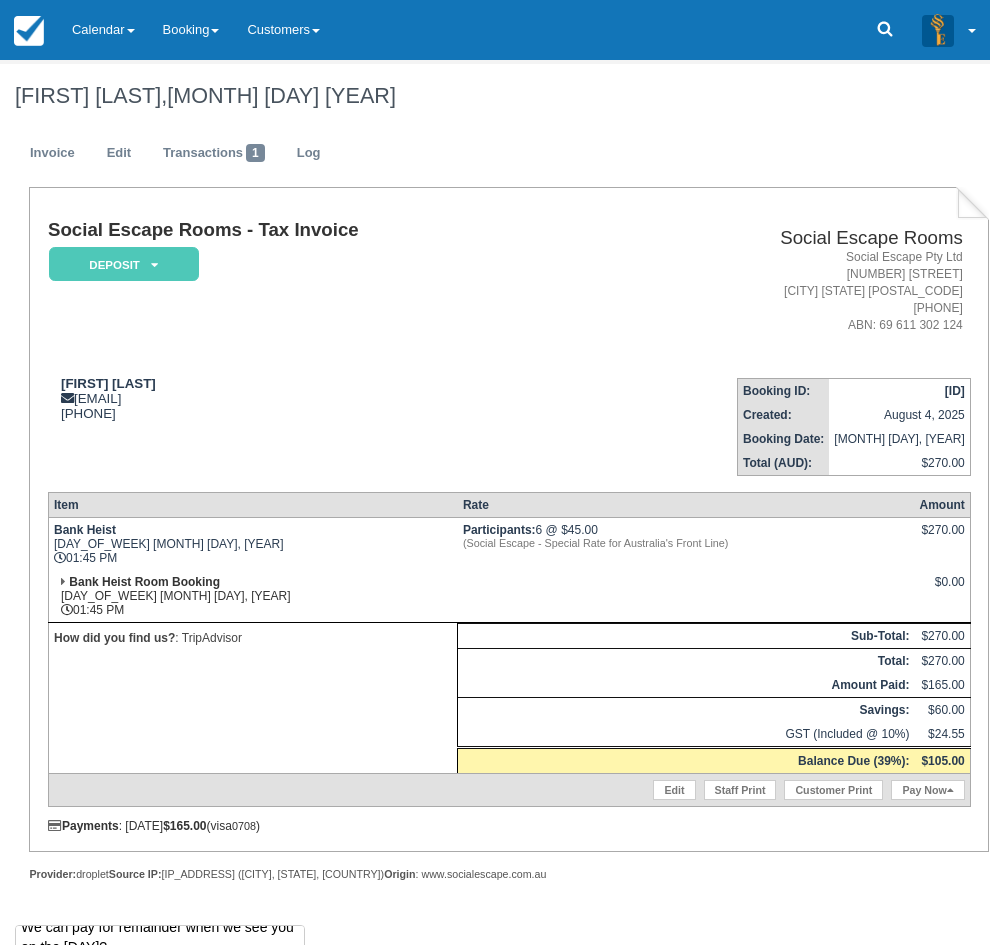 type on "That's awesome!
Thanks for letting us know.
Okay, so far we will have 5 adults and 1 six year old.
We can pay for remainder when we see you on the 6th?
Many thanks,
Lovena" 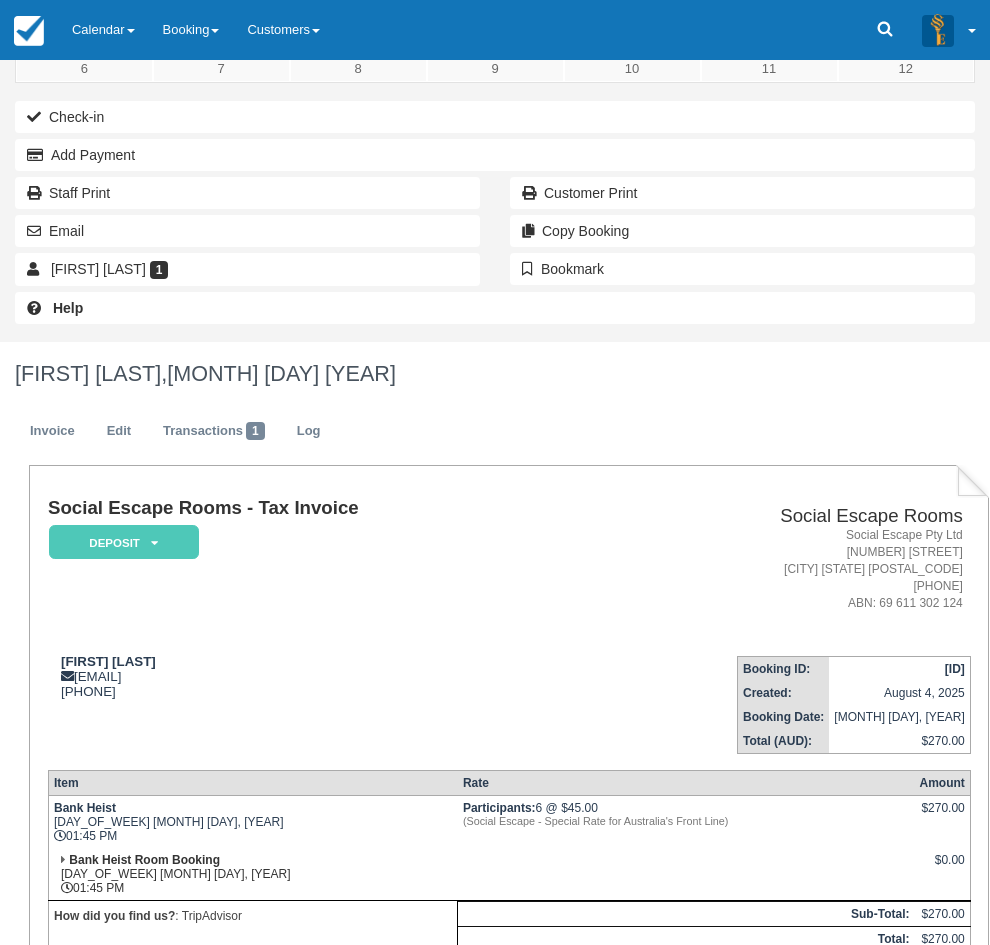 scroll, scrollTop: 0, scrollLeft: 0, axis: both 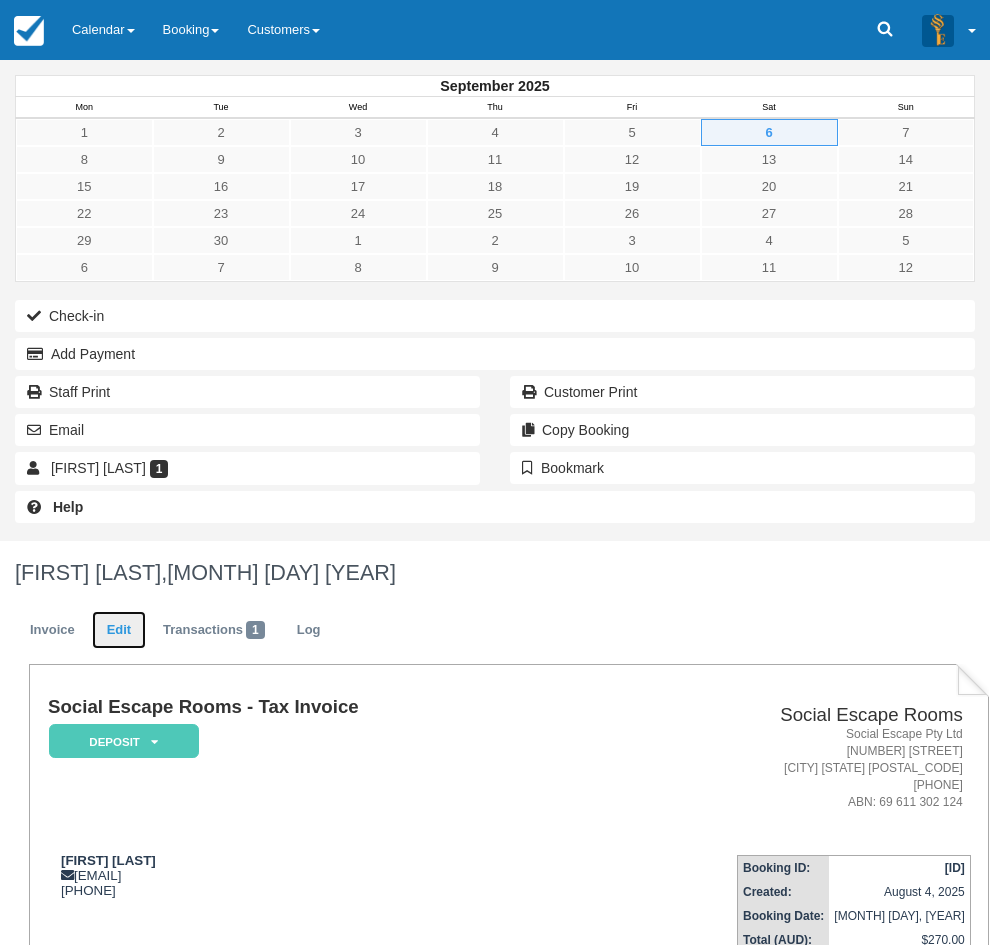 click on "Edit" at bounding box center (119, 630) 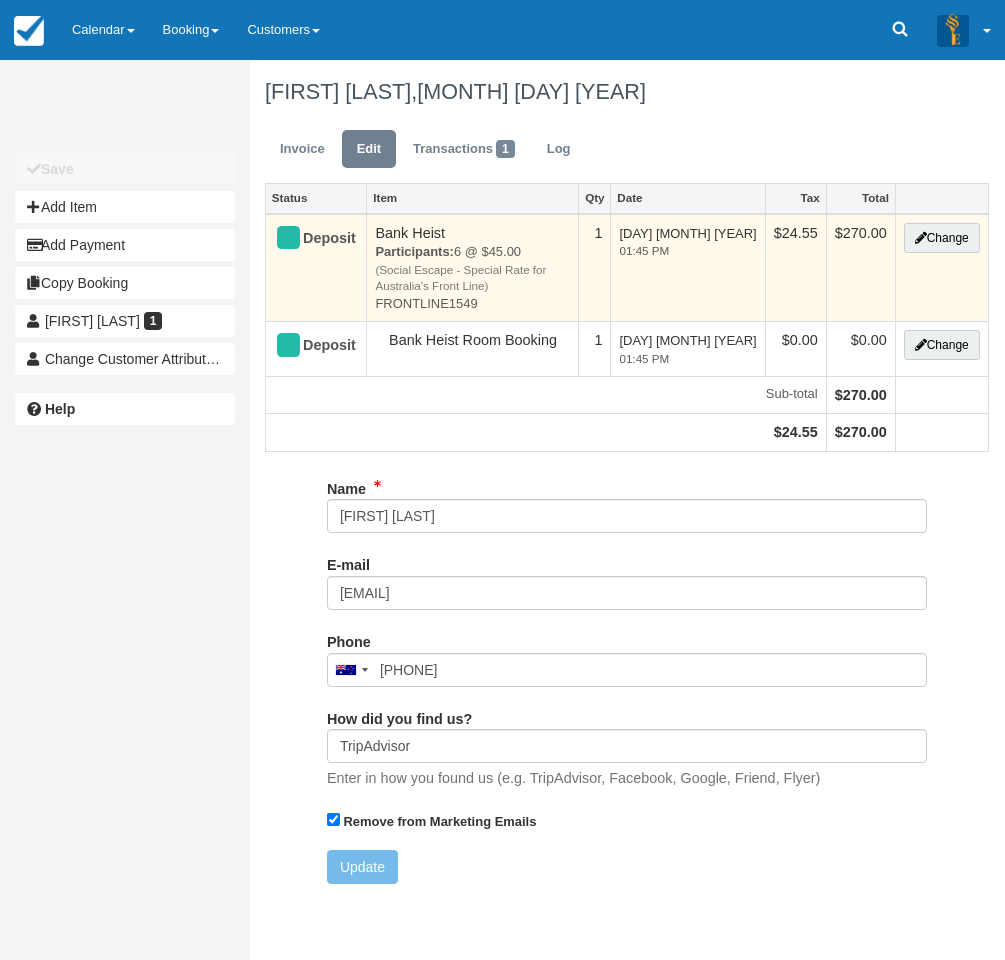 type on "[PHONE]" 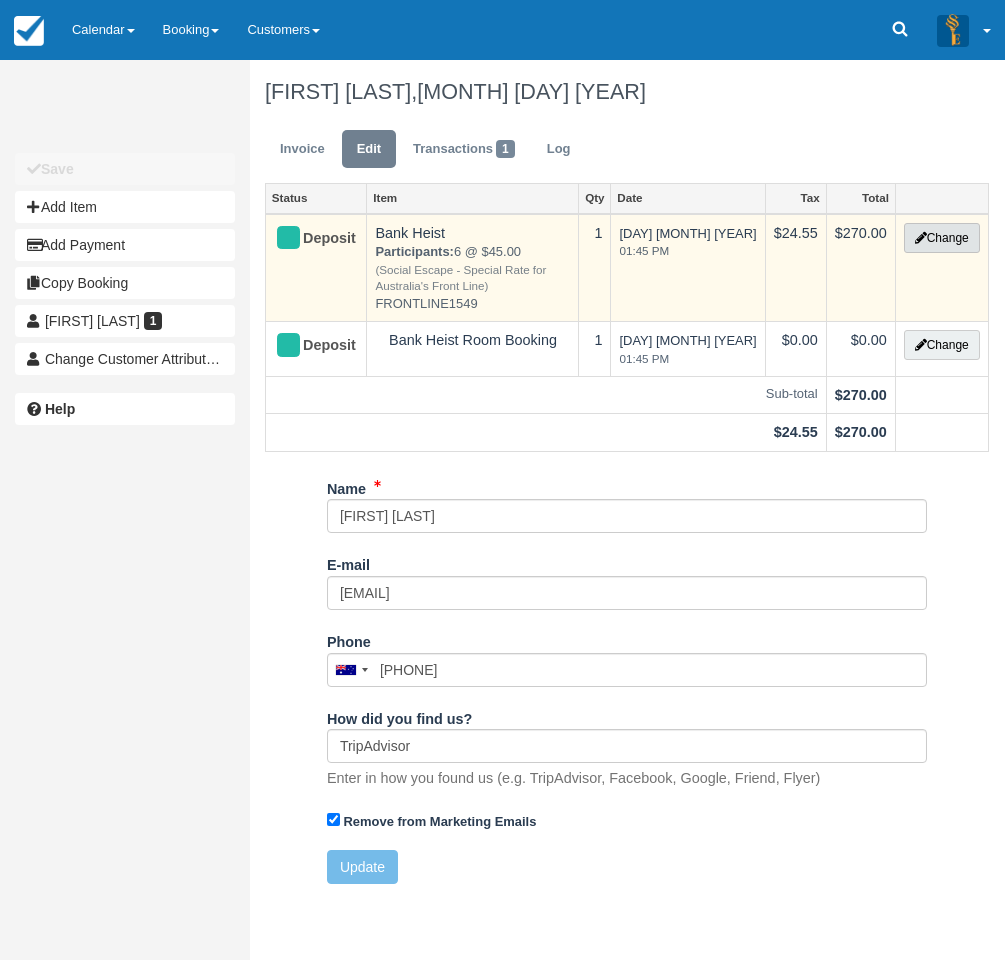click on "Change" at bounding box center (942, 238) 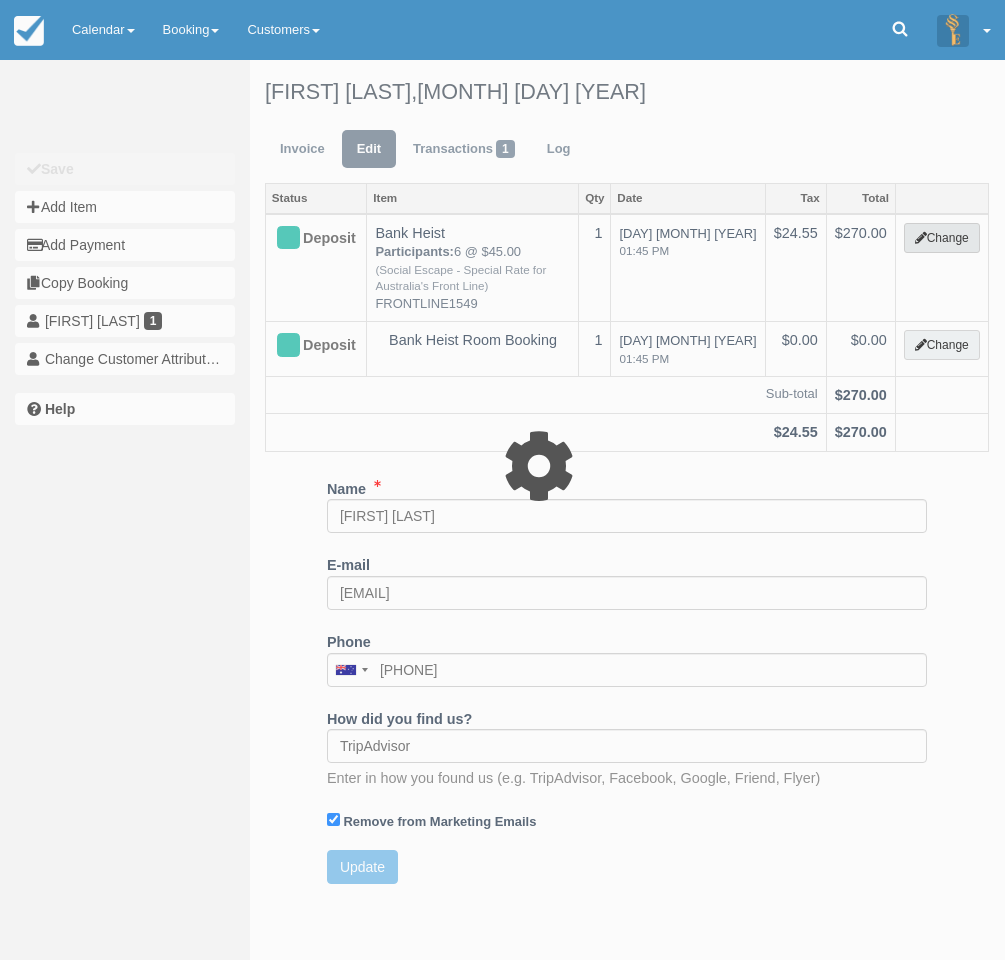 select on "2" 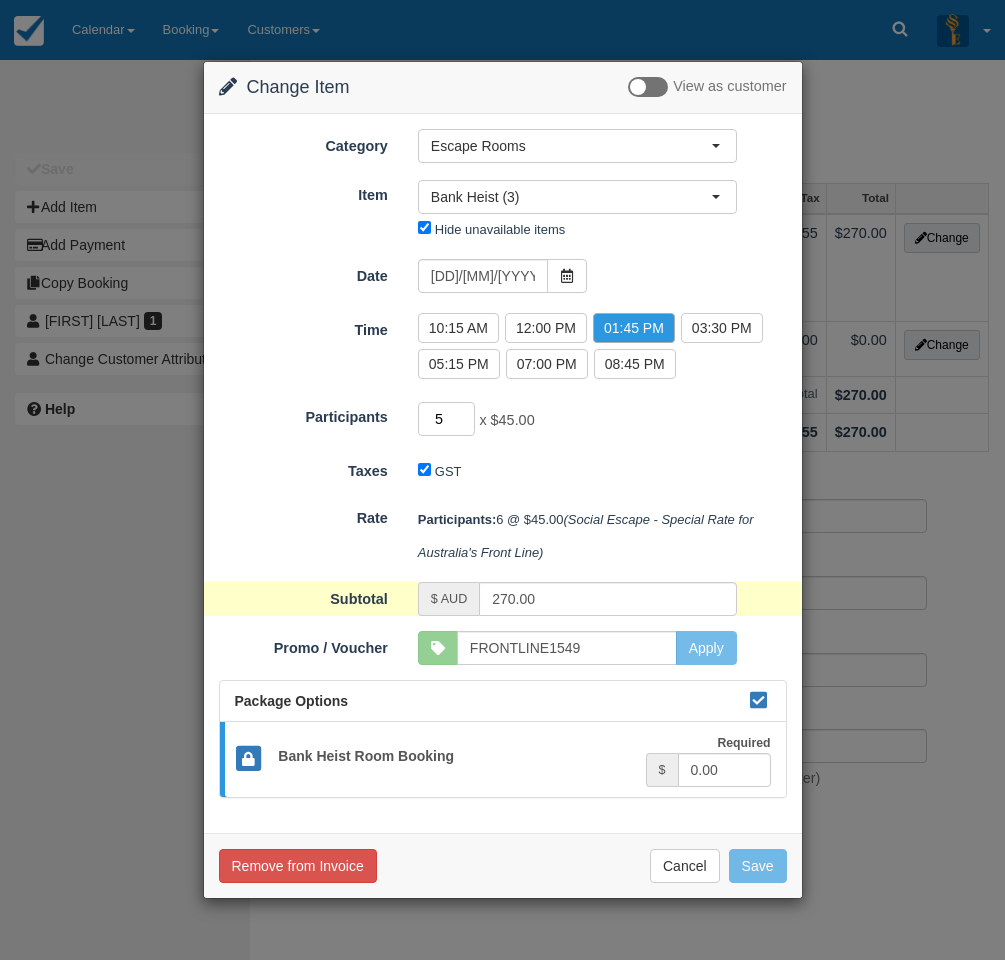 type on "5" 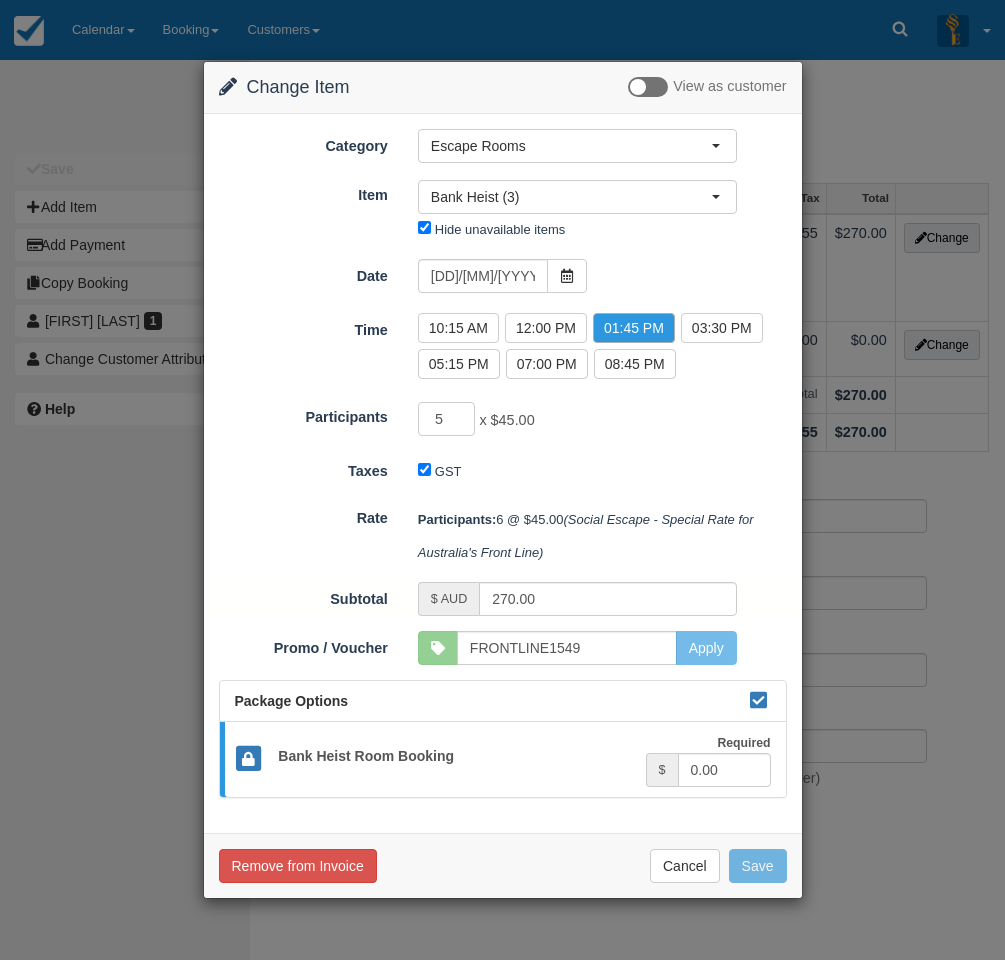 type on "225.00" 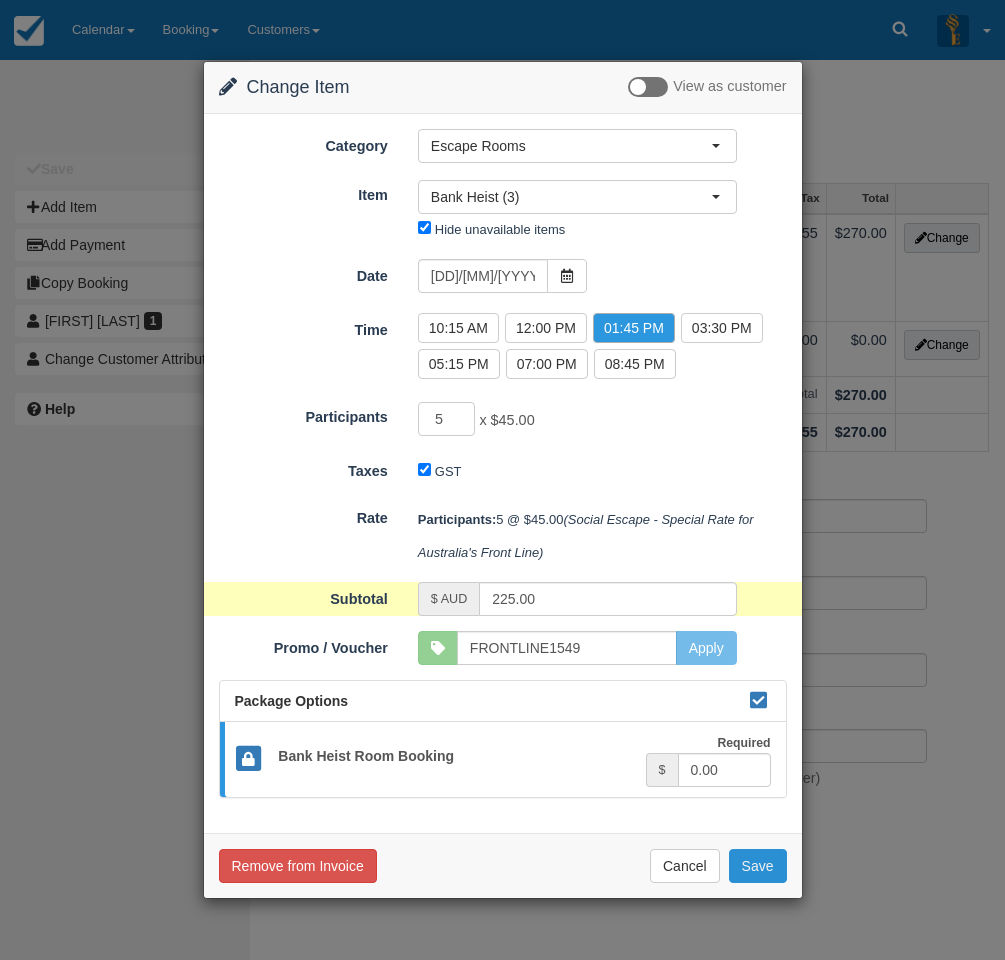 click on "Save" at bounding box center [758, 866] 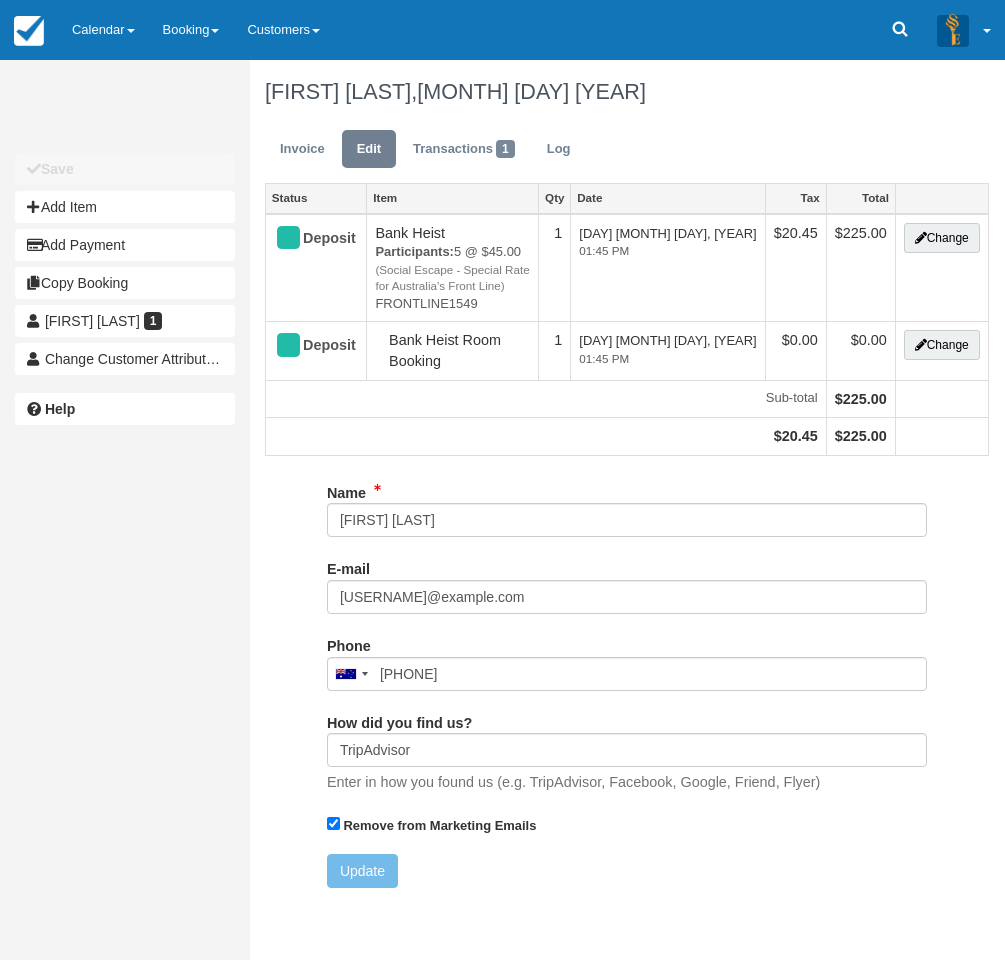 scroll, scrollTop: 0, scrollLeft: 0, axis: both 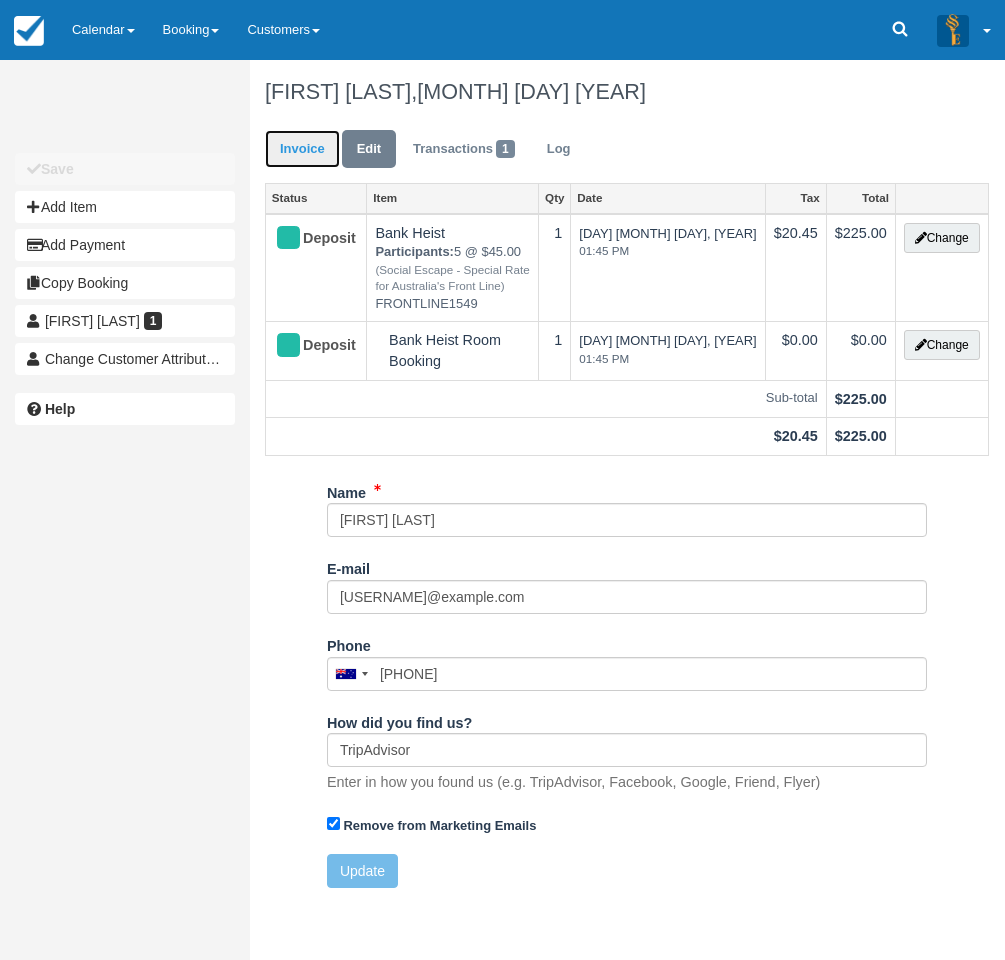 click on "Invoice" at bounding box center [302, 149] 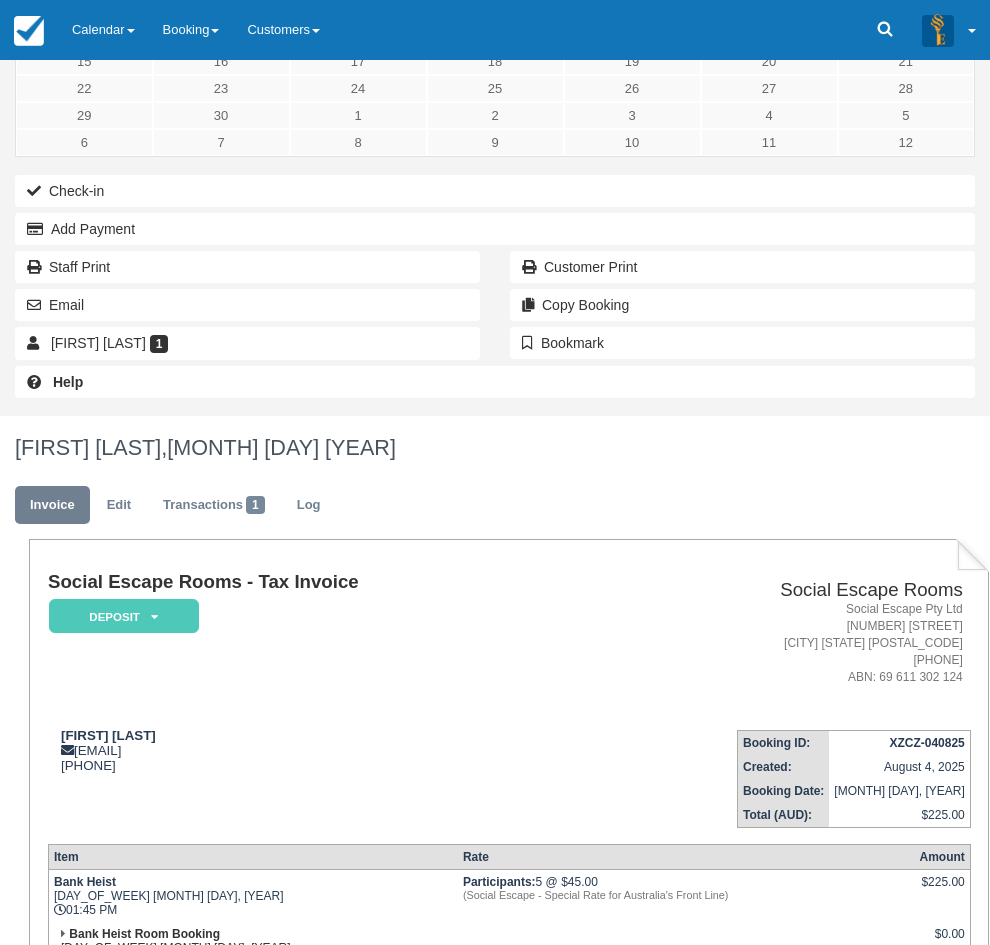 scroll, scrollTop: 300, scrollLeft: 0, axis: vertical 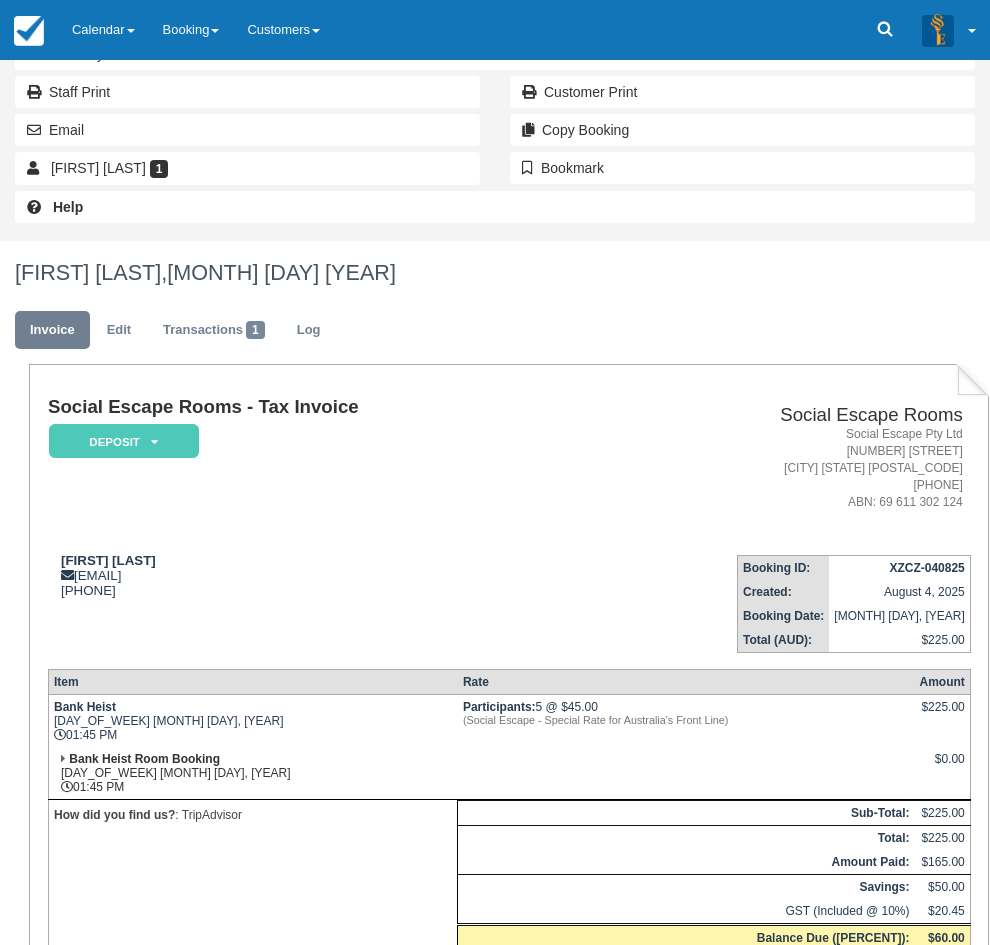 click at bounding box center [160, 1123] 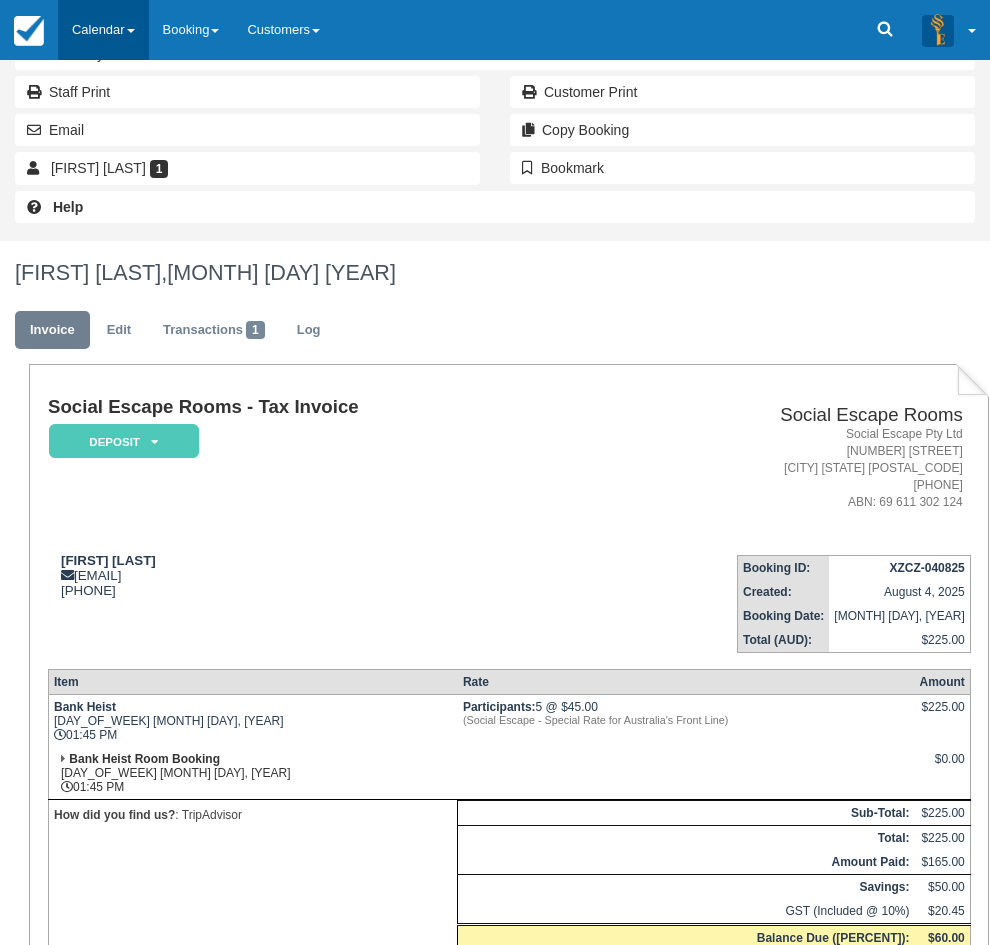 click on "Calendar" at bounding box center (103, 30) 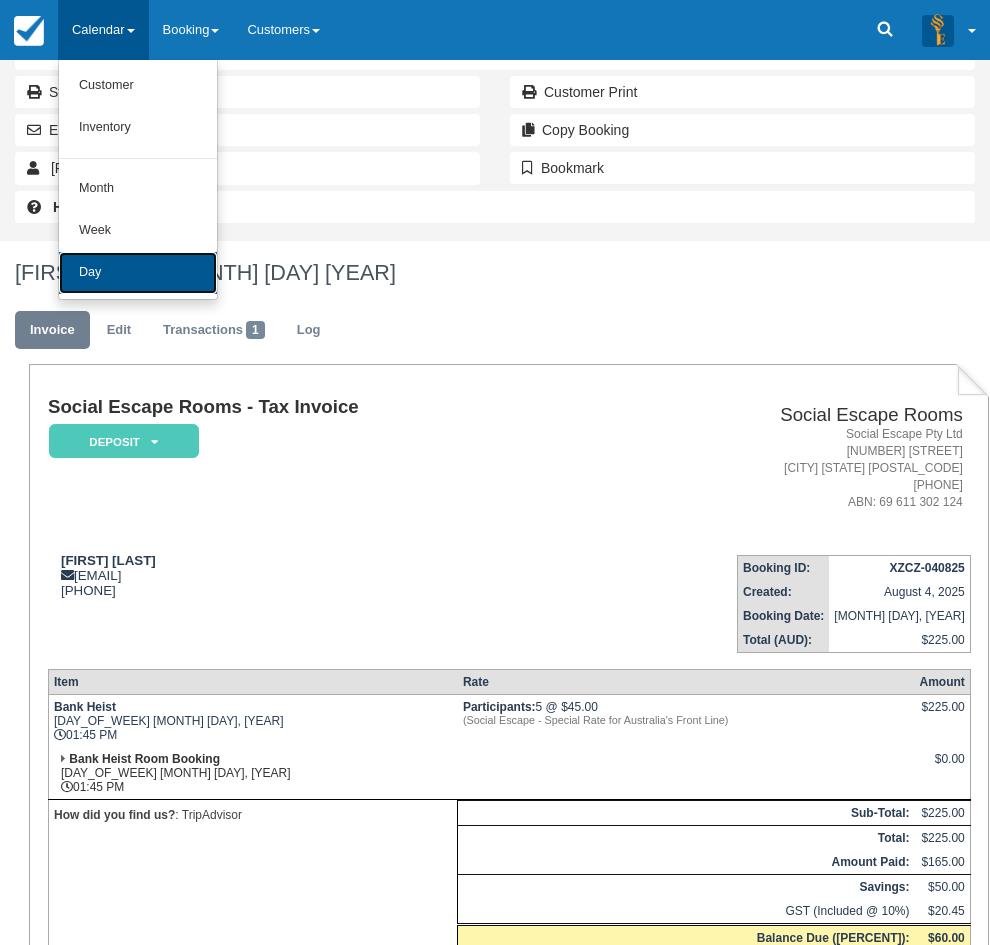 click on "Day" at bounding box center [138, 273] 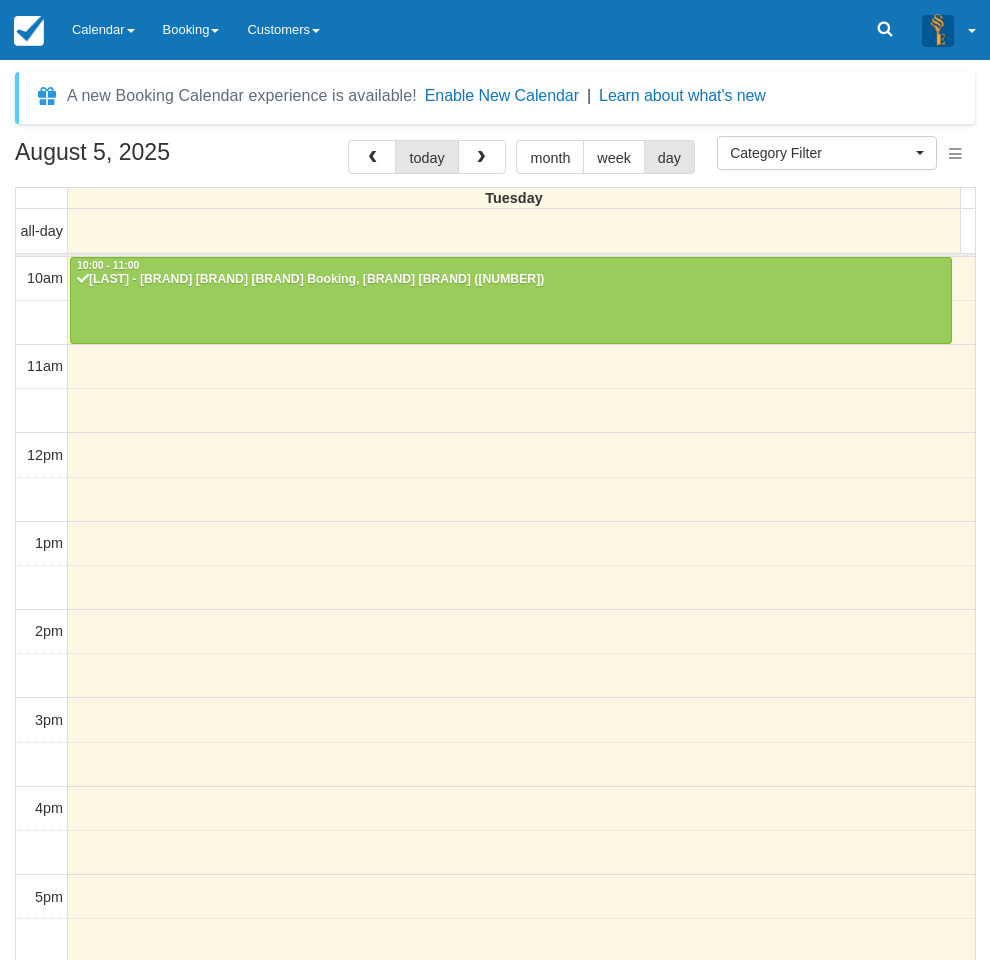 select 